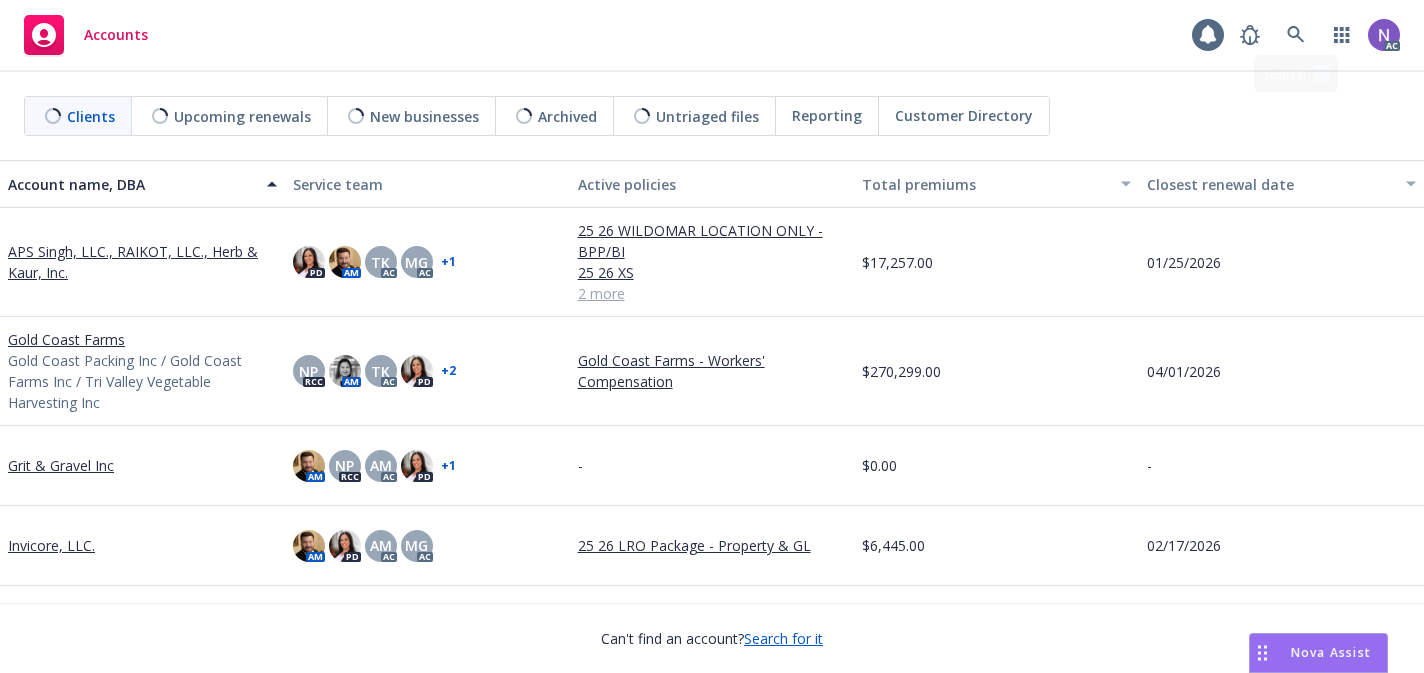 scroll, scrollTop: 0, scrollLeft: 0, axis: both 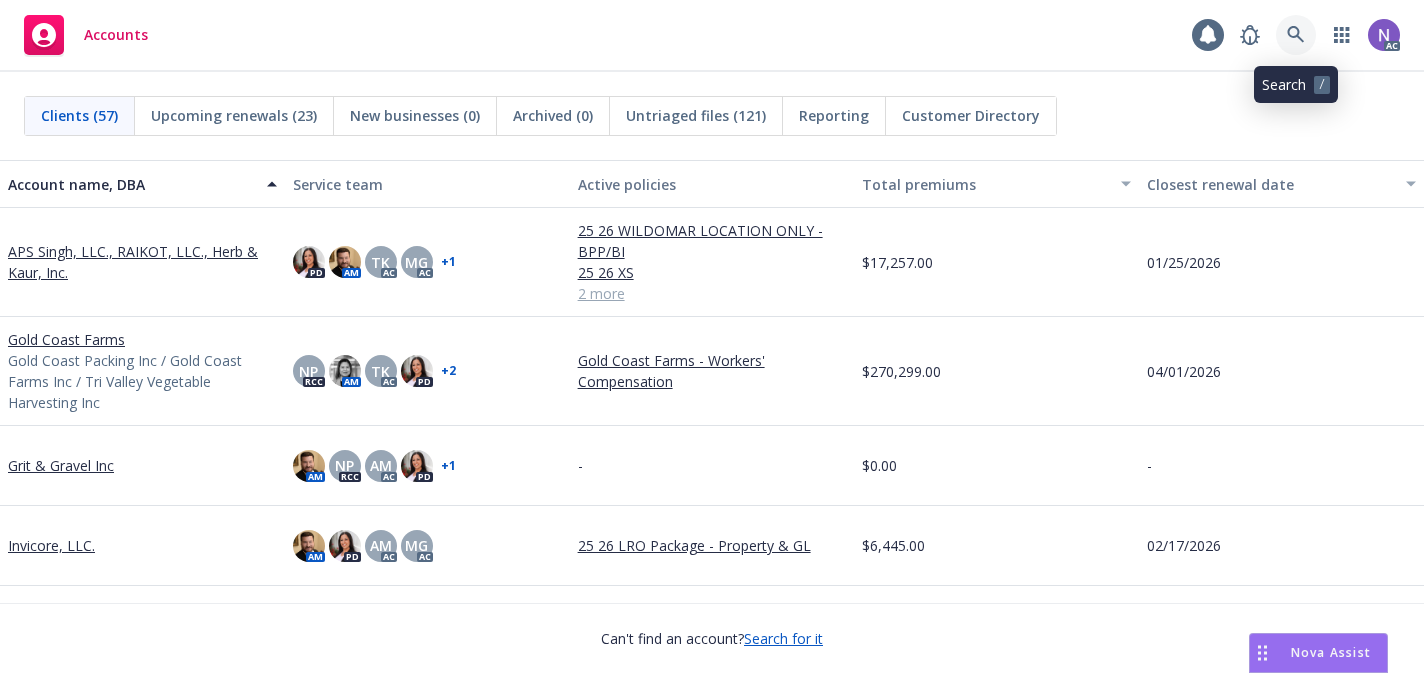 click 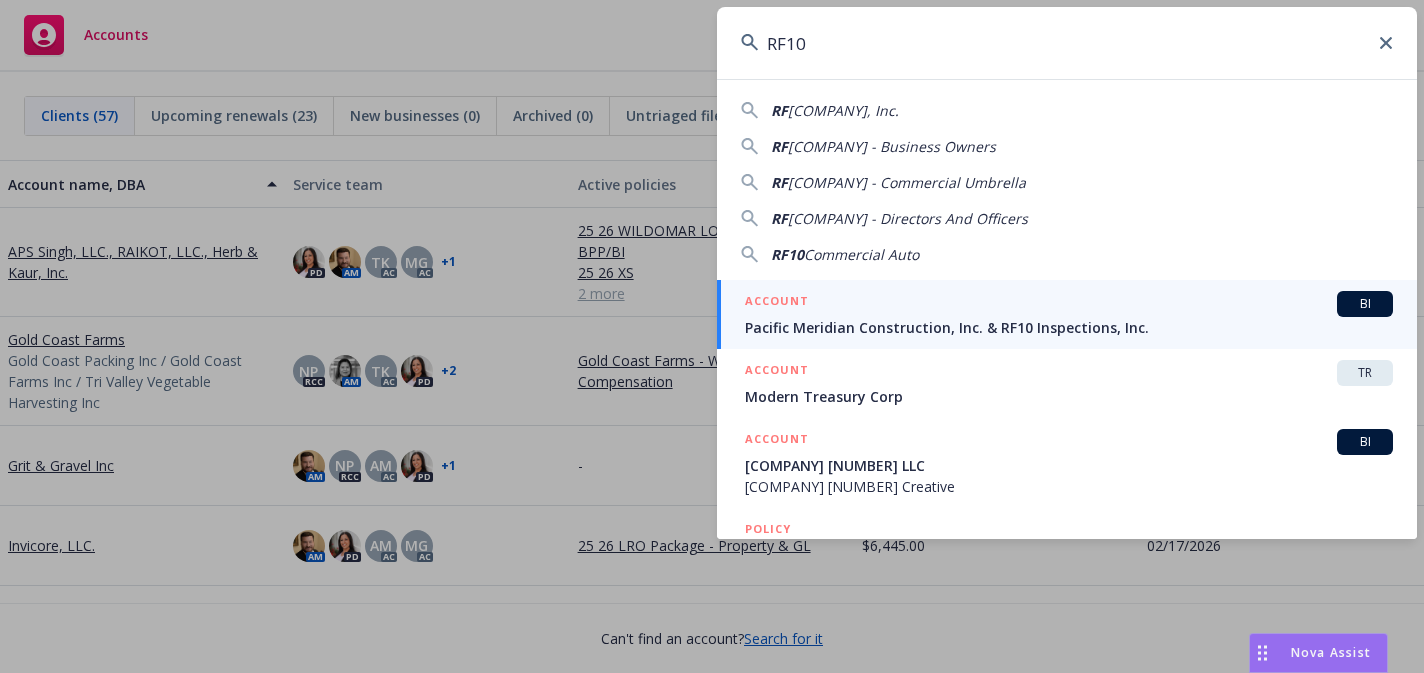 type on "RF10" 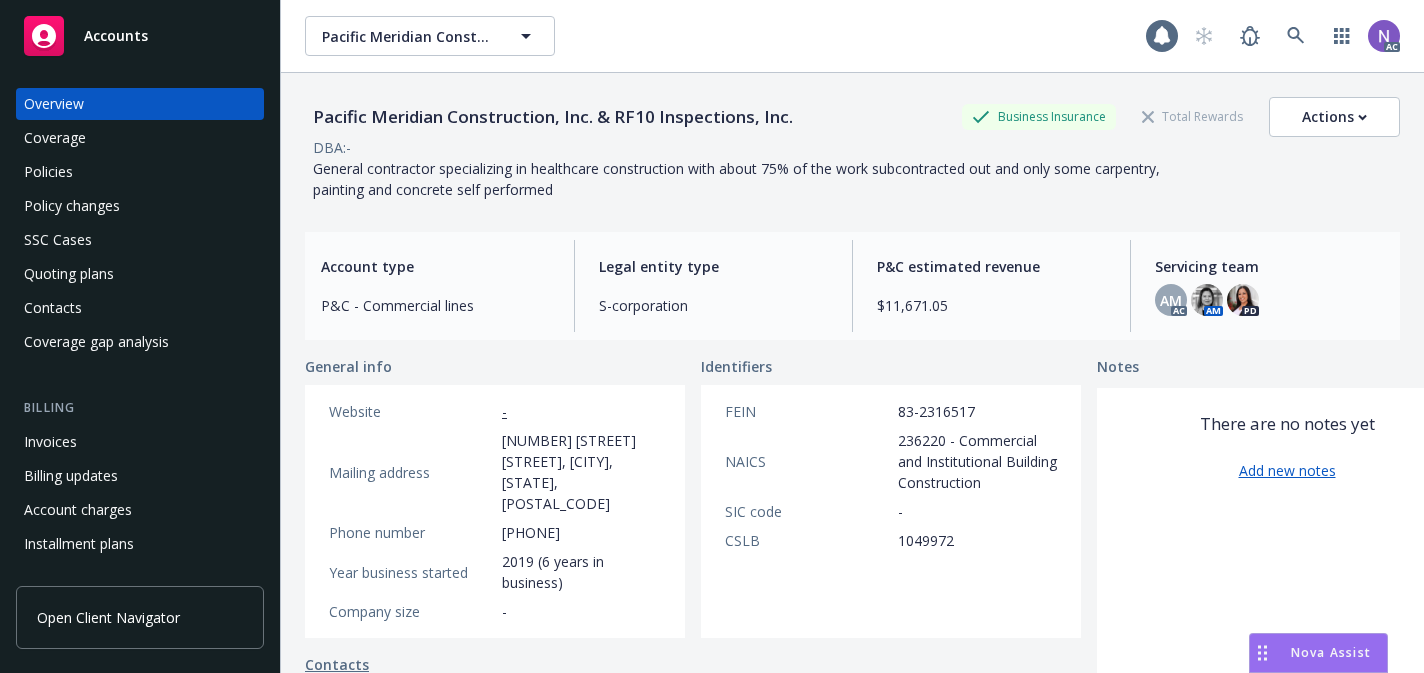 click on "Policies" at bounding box center [140, 172] 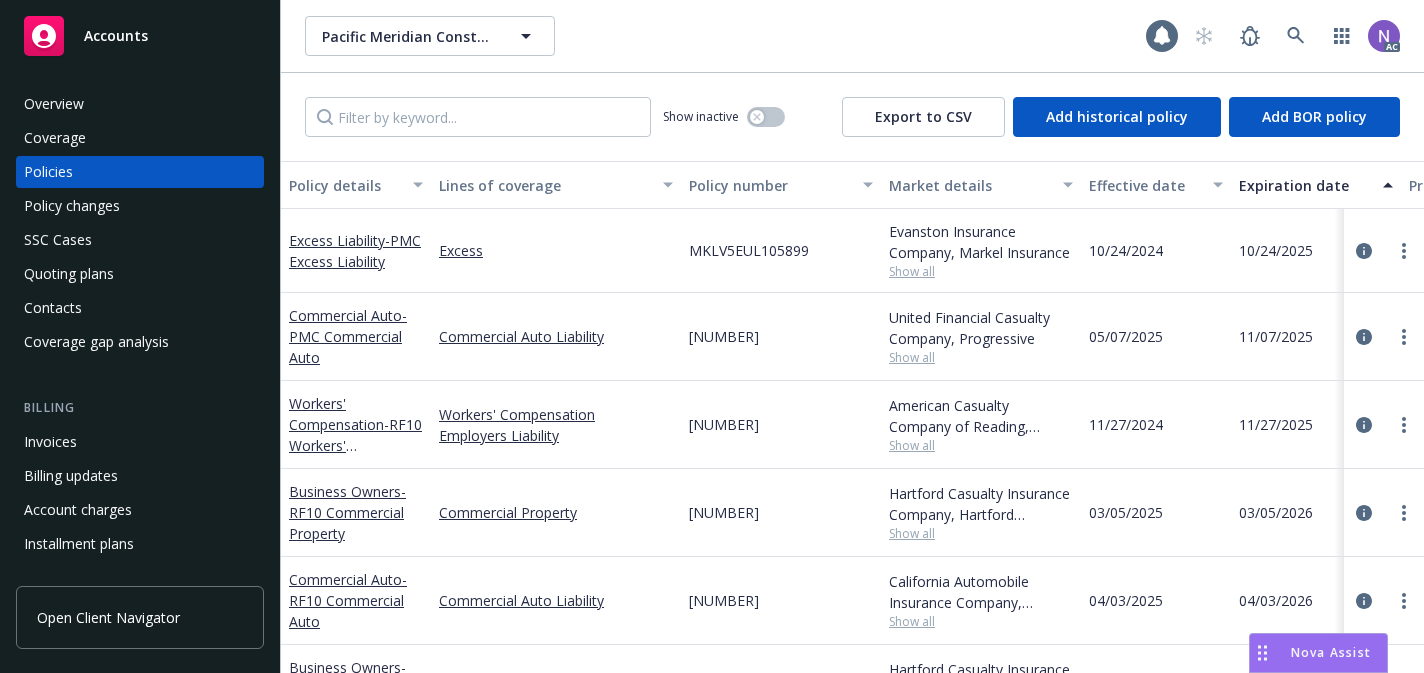 scroll, scrollTop: 312, scrollLeft: 0, axis: vertical 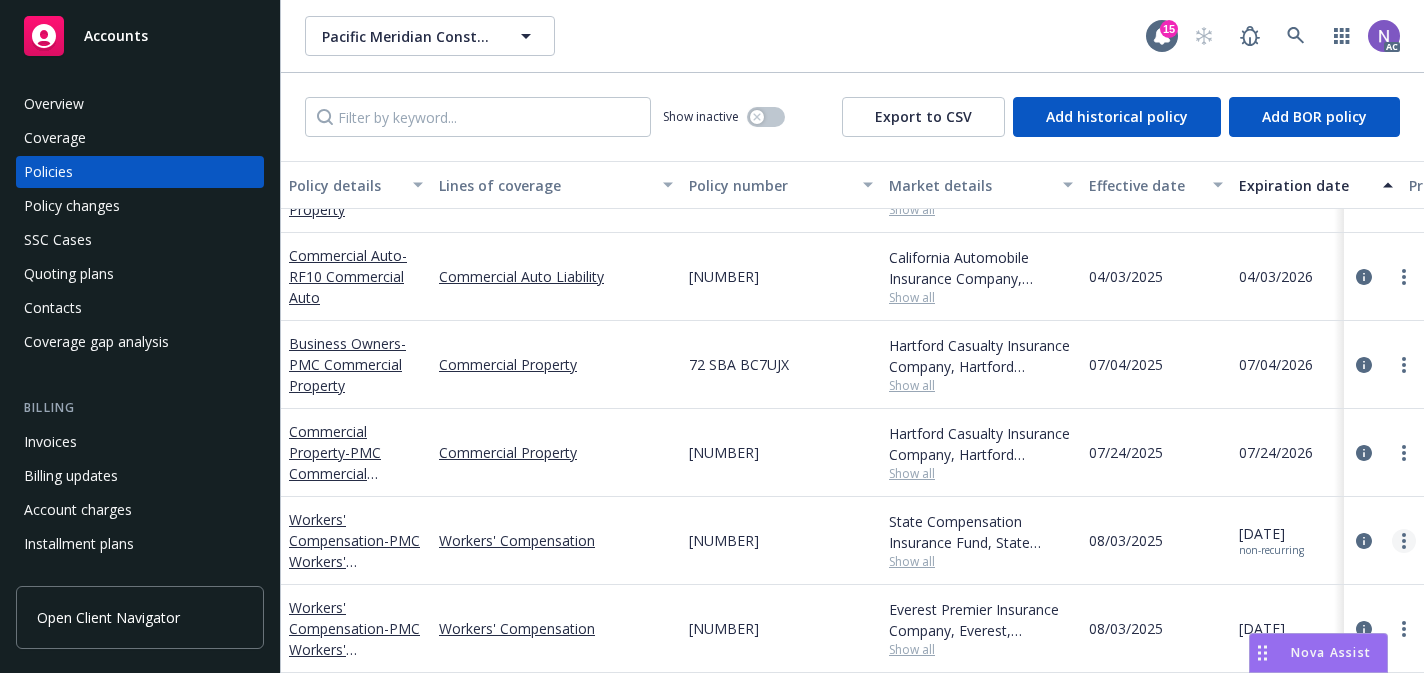 click at bounding box center (1404, 541) 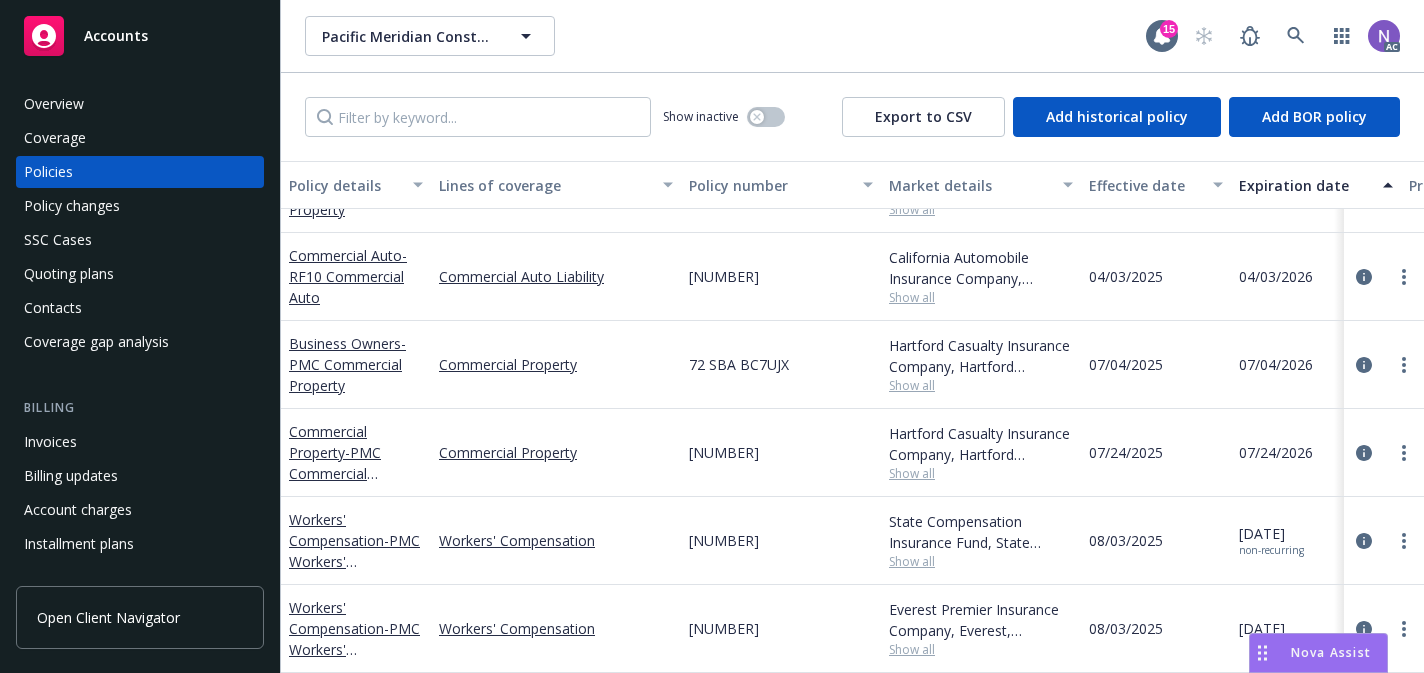 click on "Copy logging email" at bounding box center (1299, 500) 